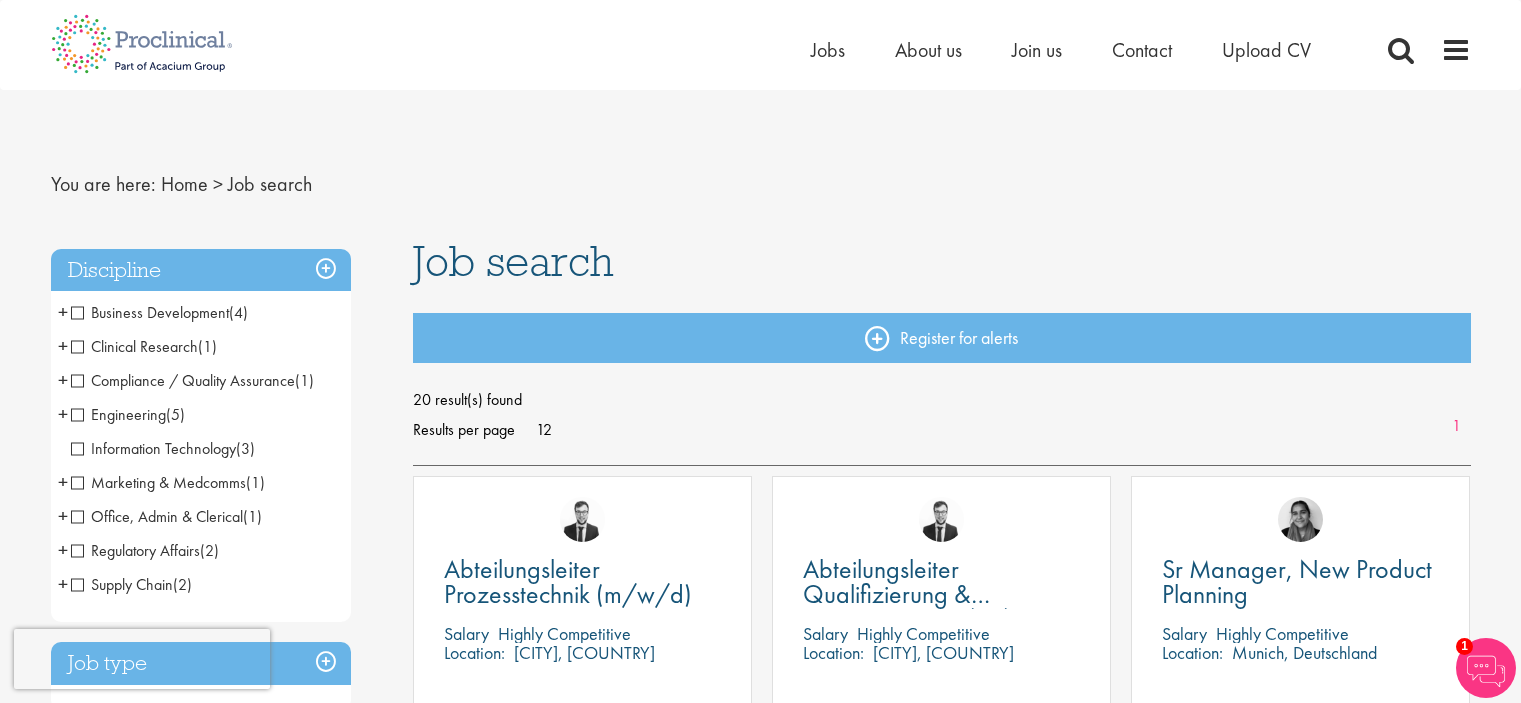 scroll, scrollTop: 0, scrollLeft: 0, axis: both 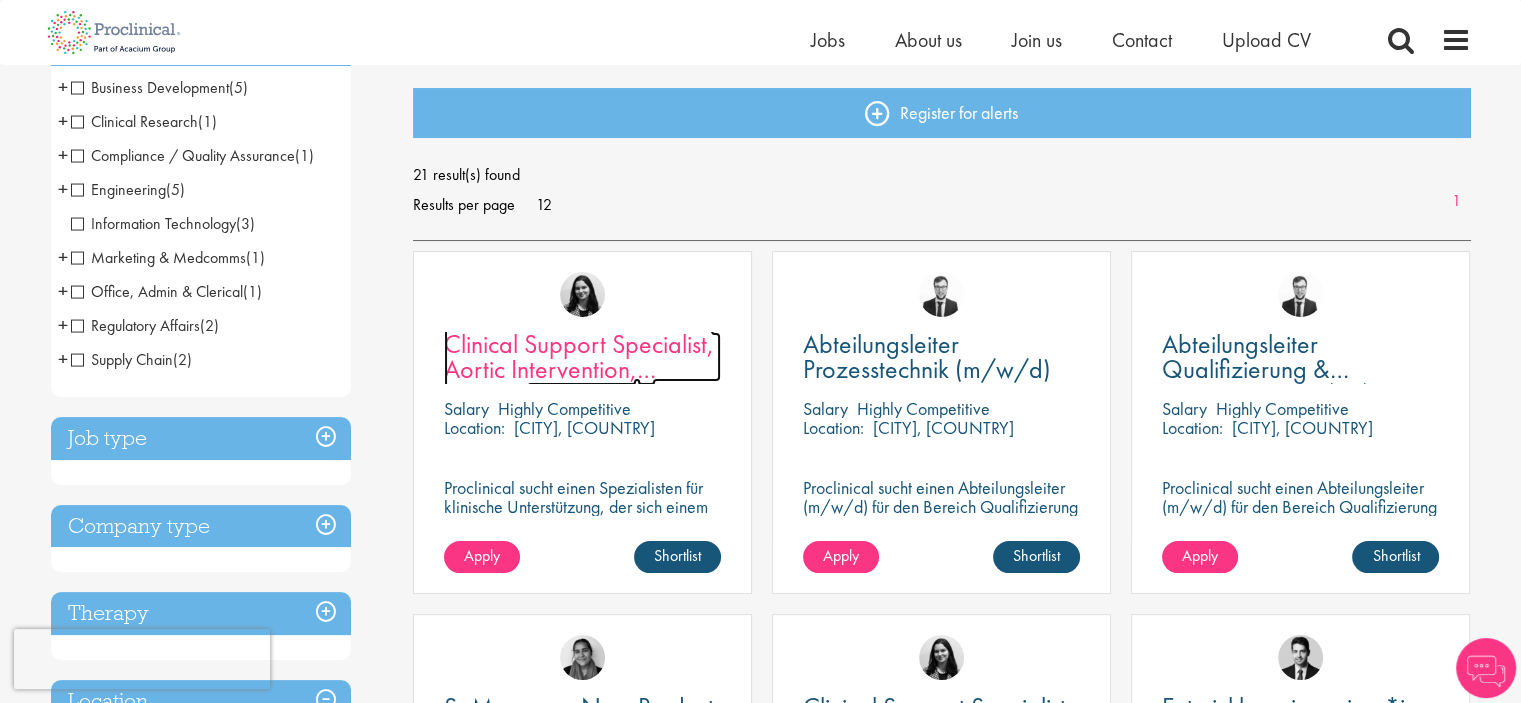 click on "Clinical Support Specialist, Aortic Intervention, Vascular" at bounding box center (579, 369) 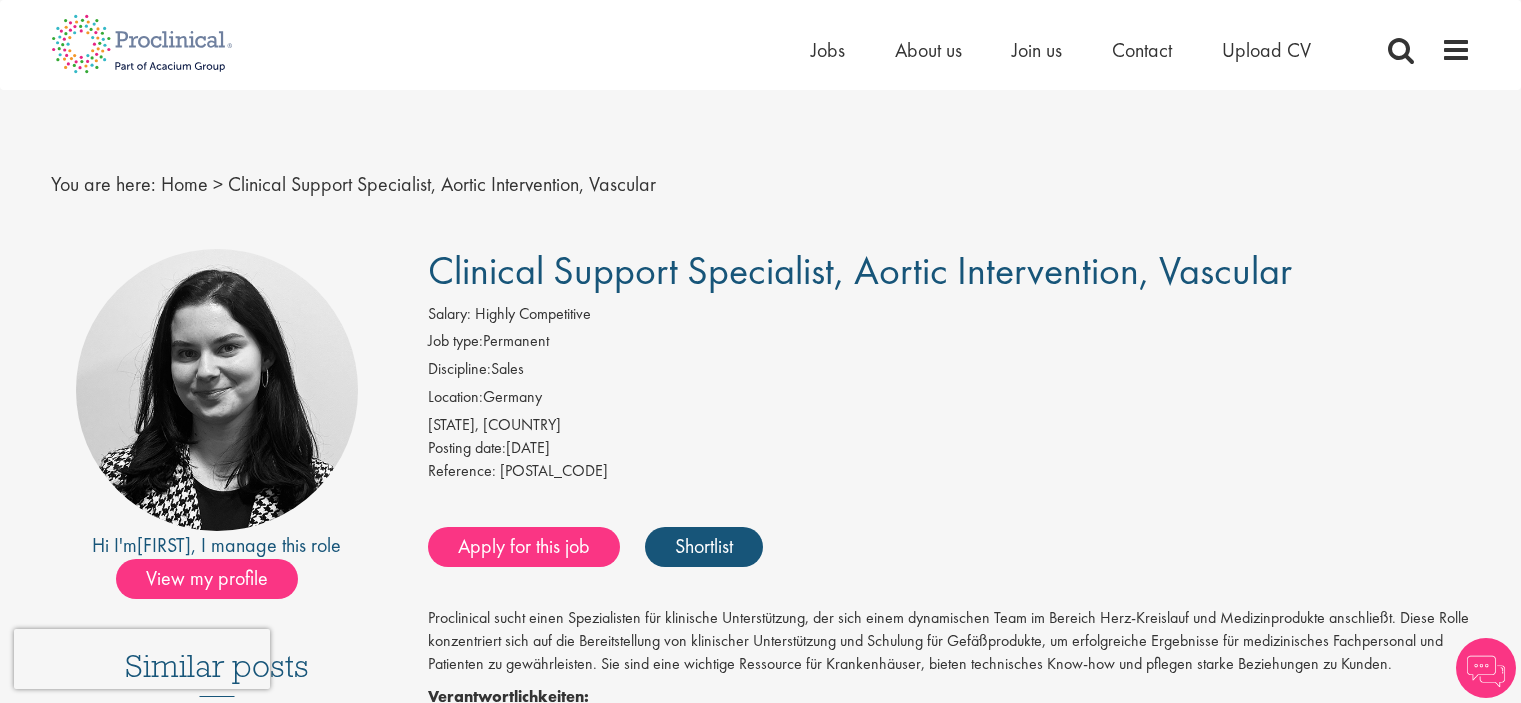 scroll, scrollTop: 0, scrollLeft: 0, axis: both 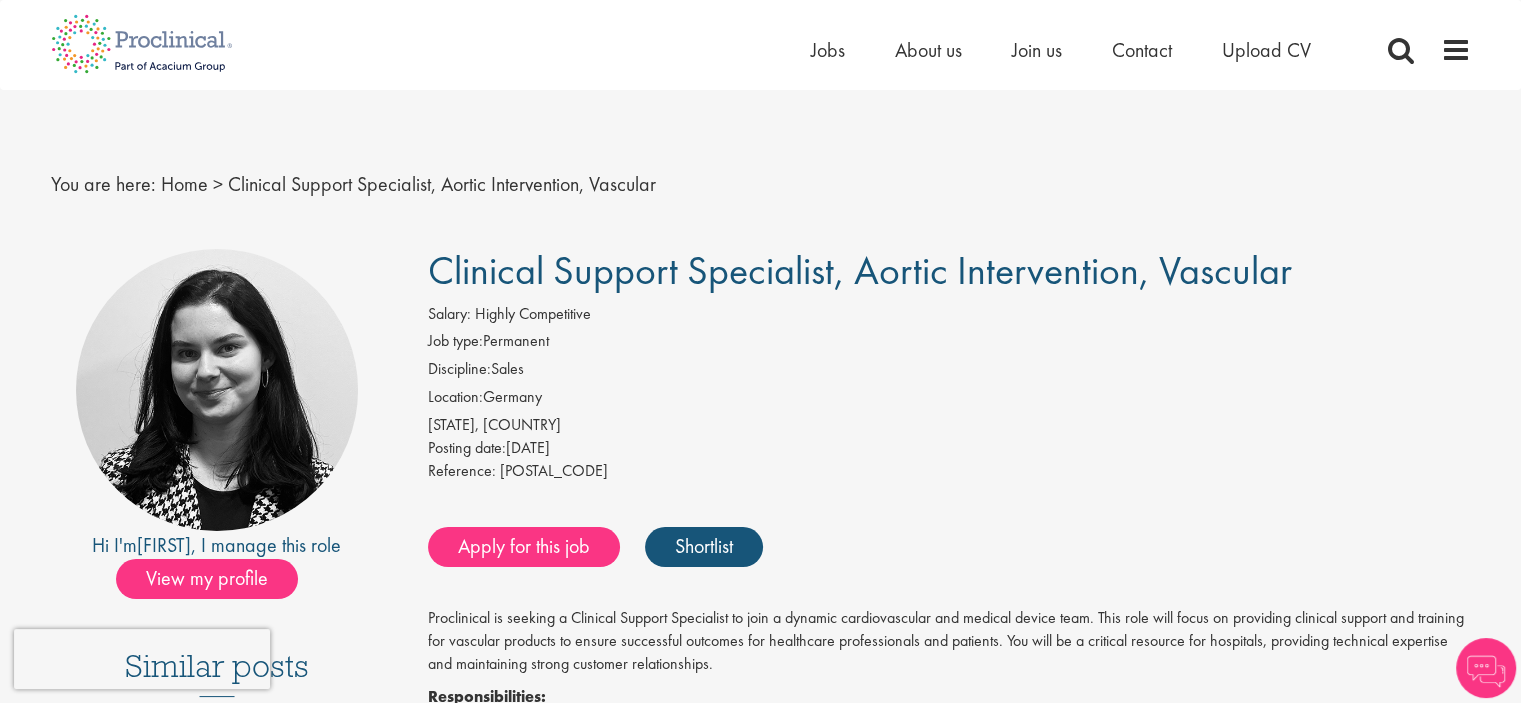 click on "Discipline:
Sales" at bounding box center (949, 372) 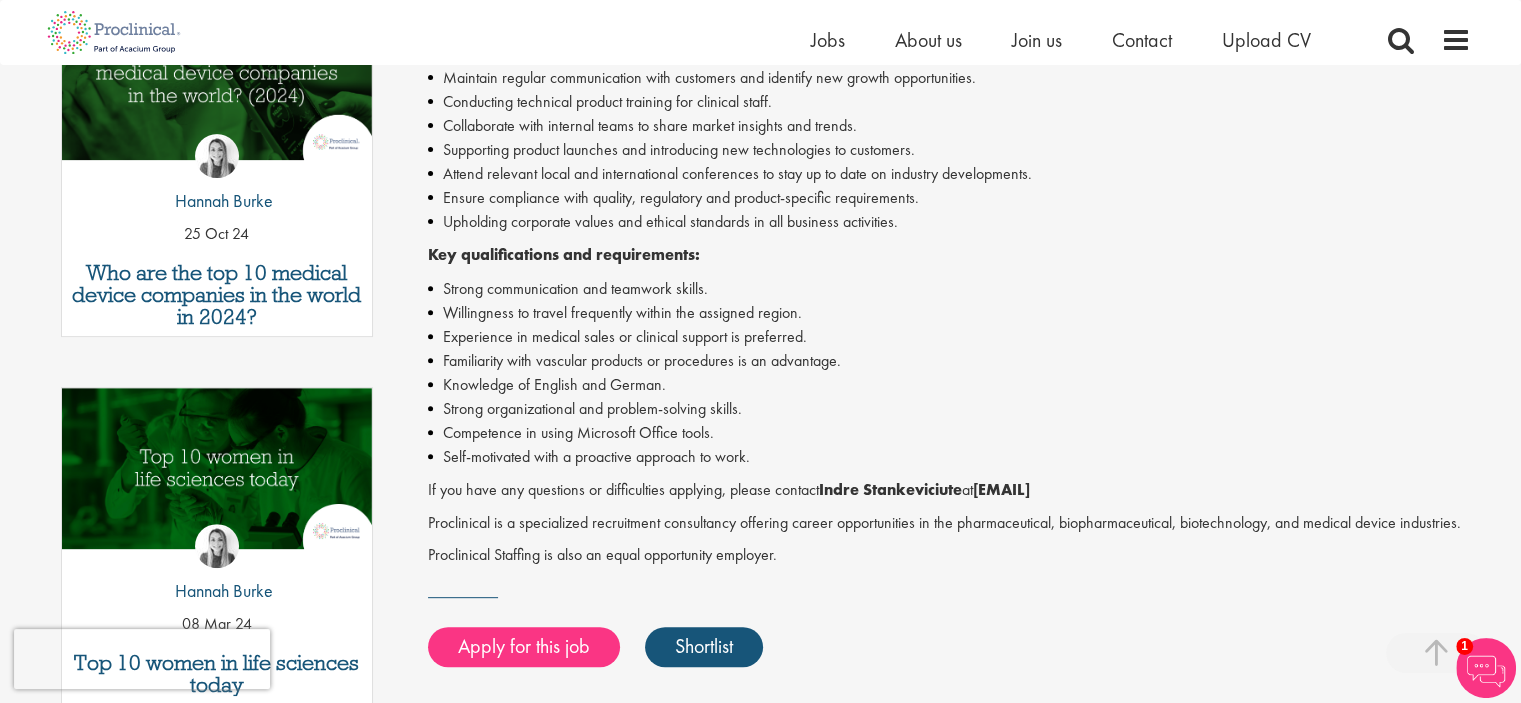 scroll, scrollTop: 900, scrollLeft: 0, axis: vertical 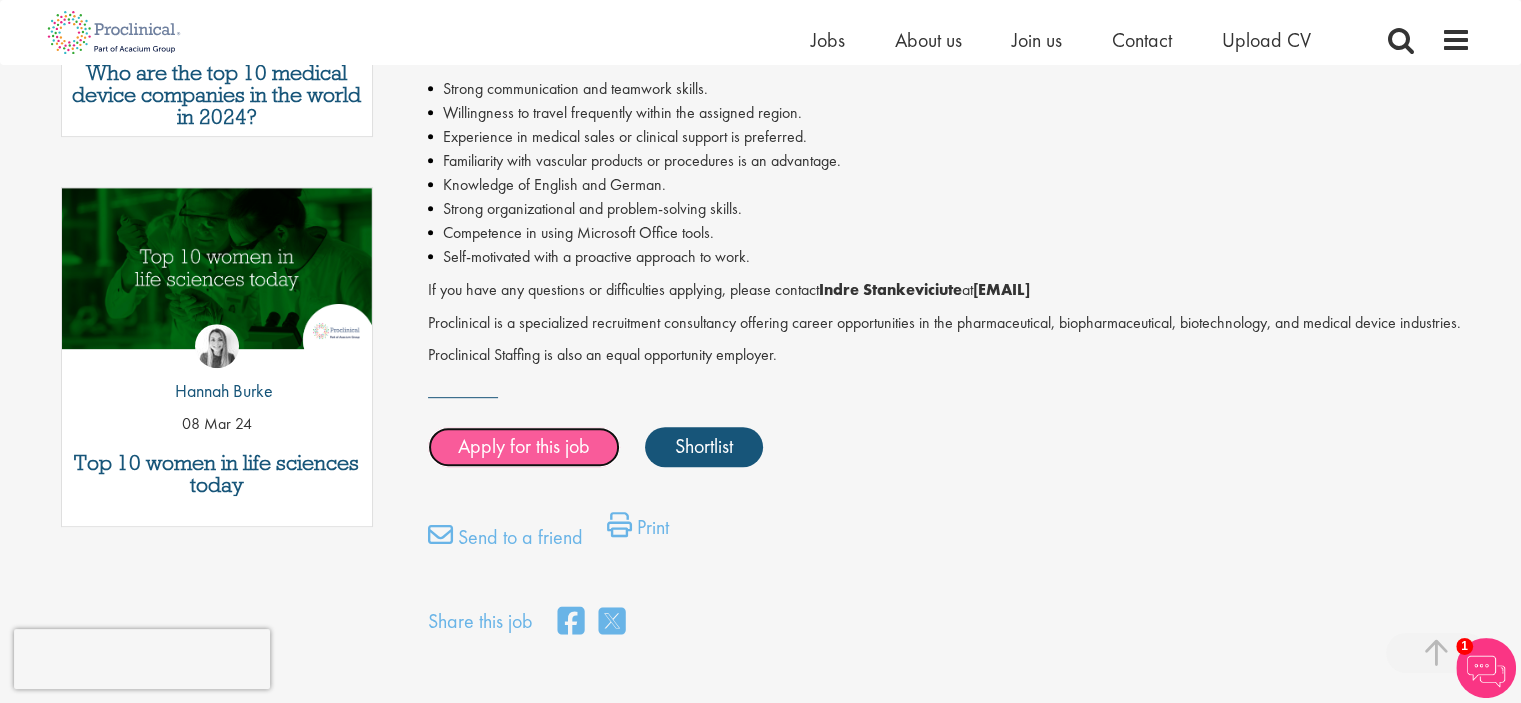 click on "Apply for this job" at bounding box center (524, 447) 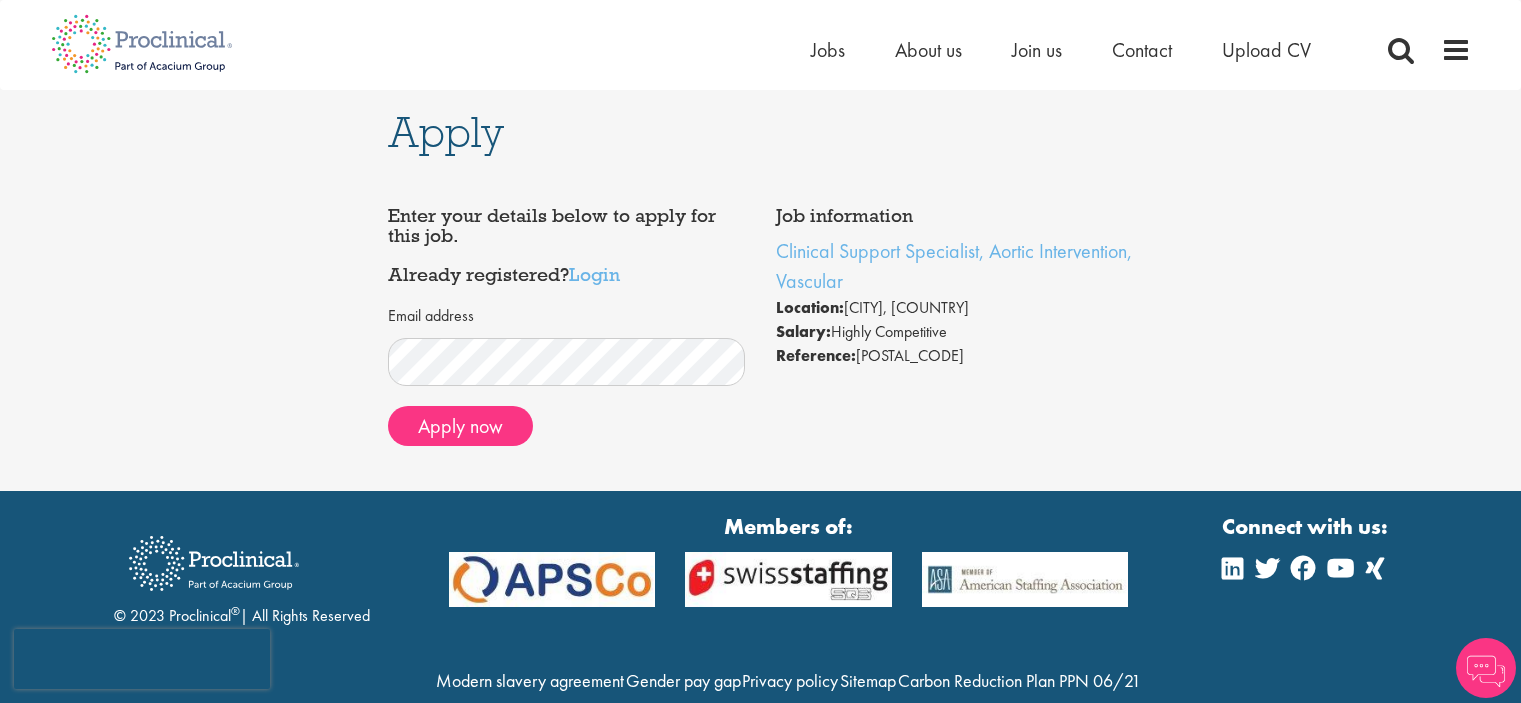 scroll, scrollTop: 0, scrollLeft: 0, axis: both 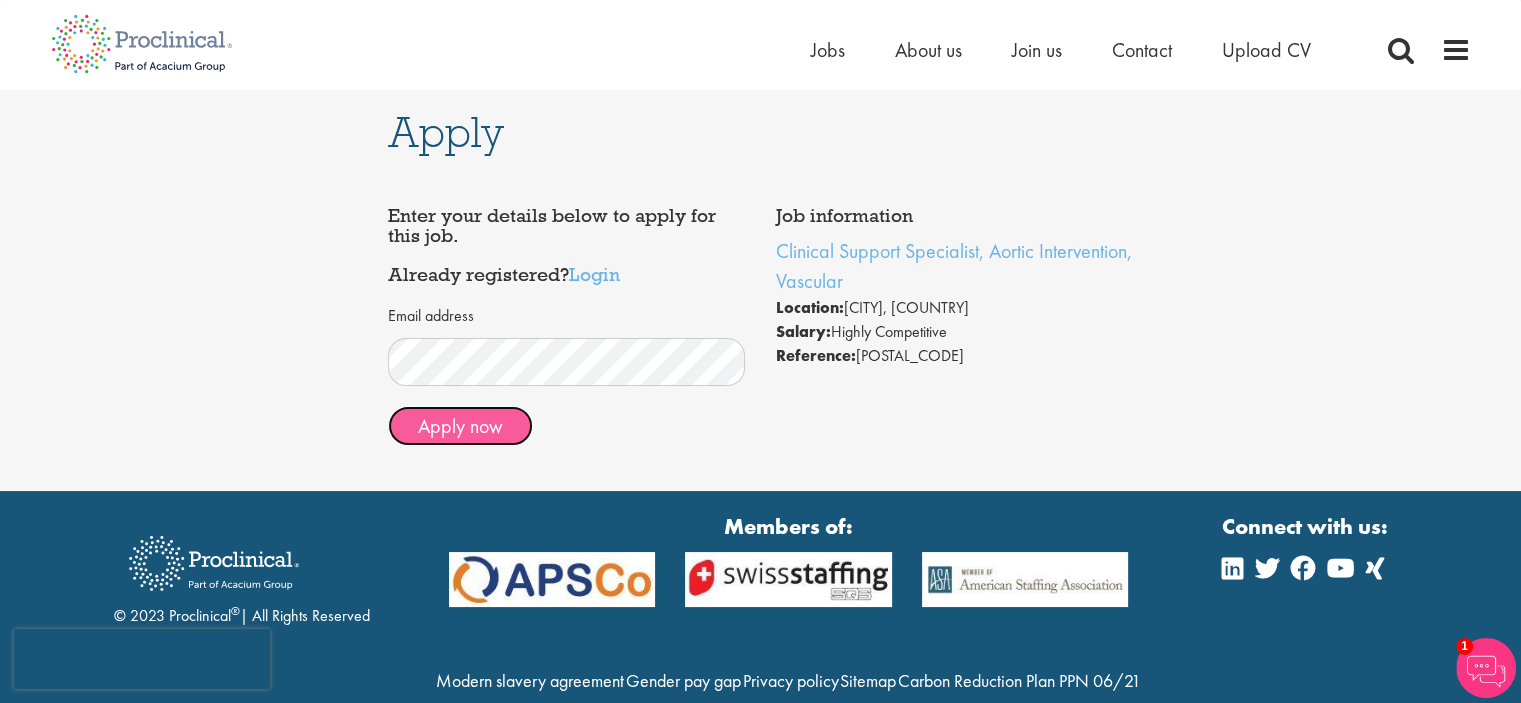 click on "Apply now" at bounding box center [460, 426] 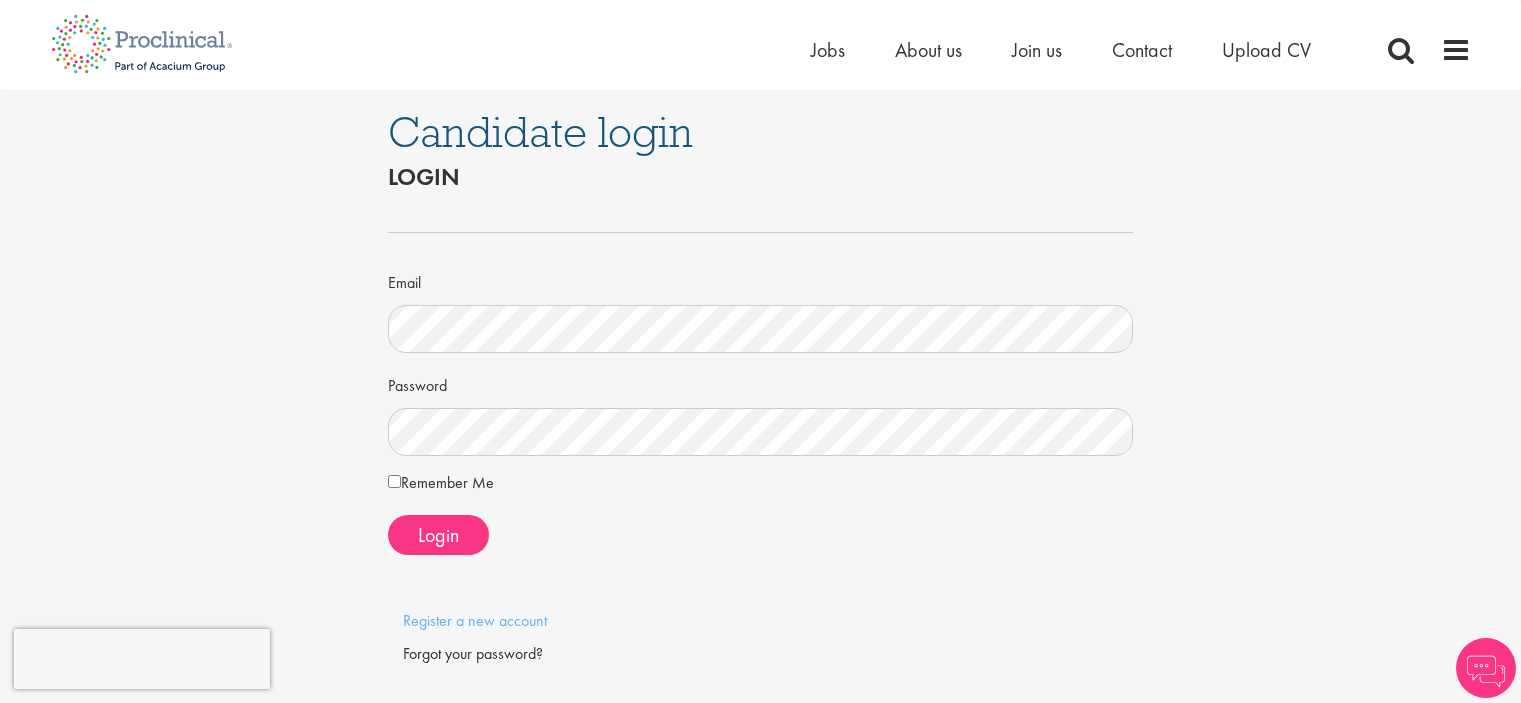 scroll, scrollTop: 0, scrollLeft: 0, axis: both 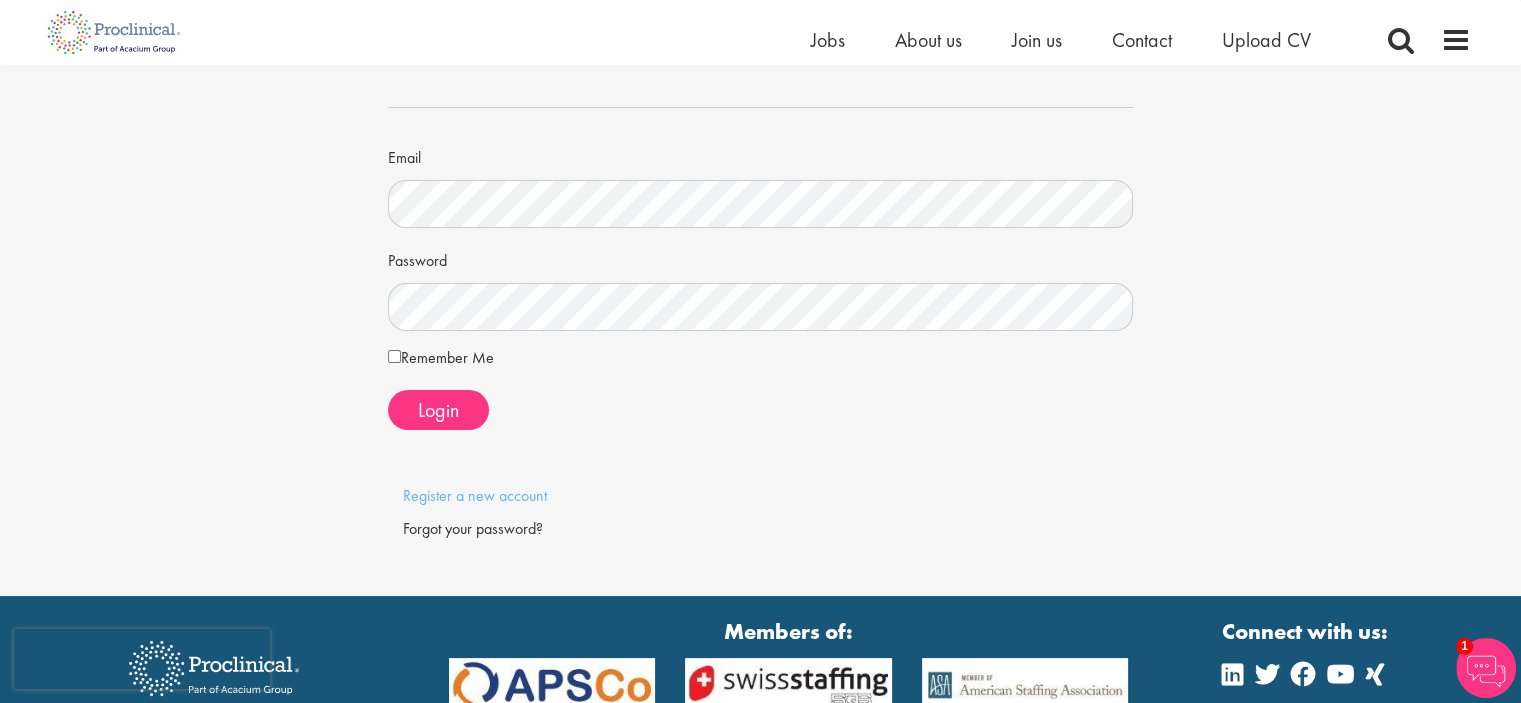 click on "Remember Me" at bounding box center (441, 358) 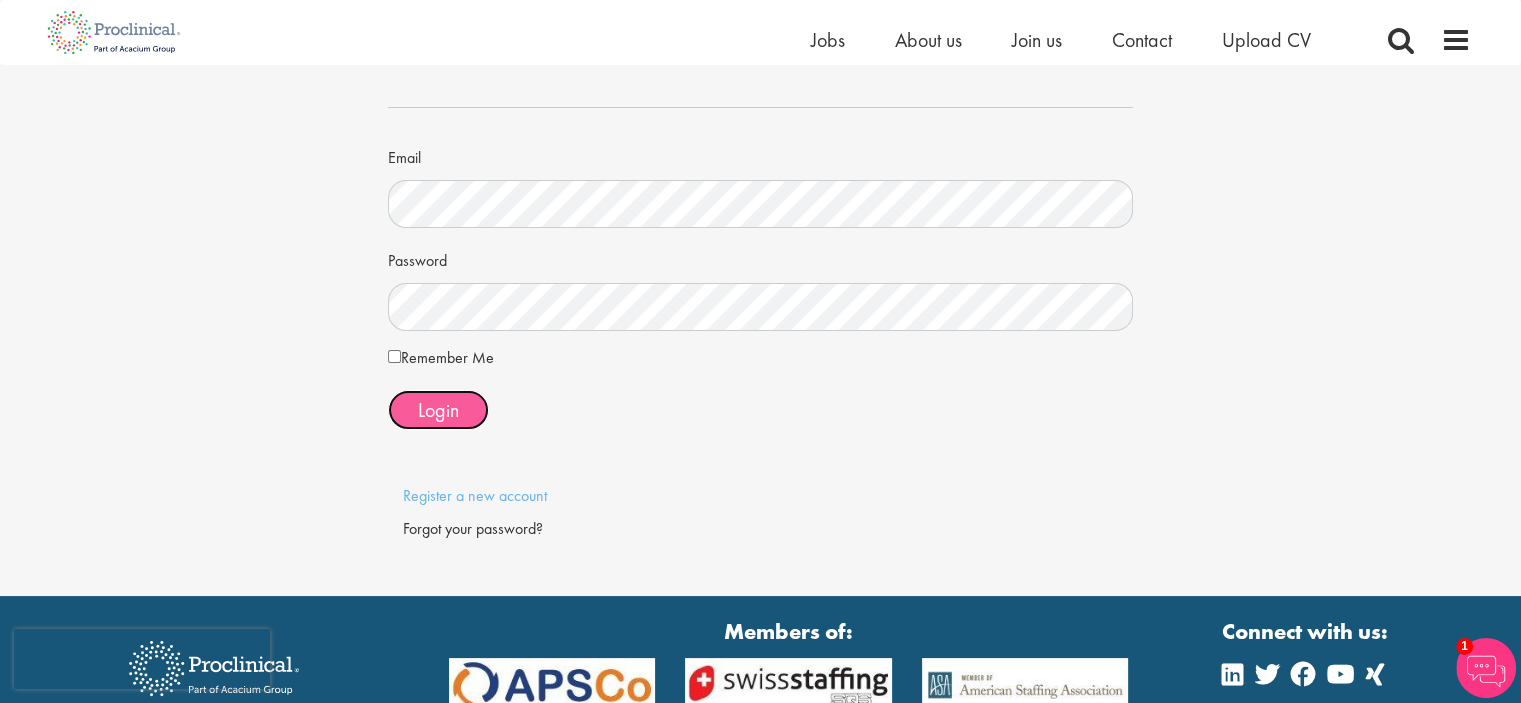 click on "Login" at bounding box center [438, 410] 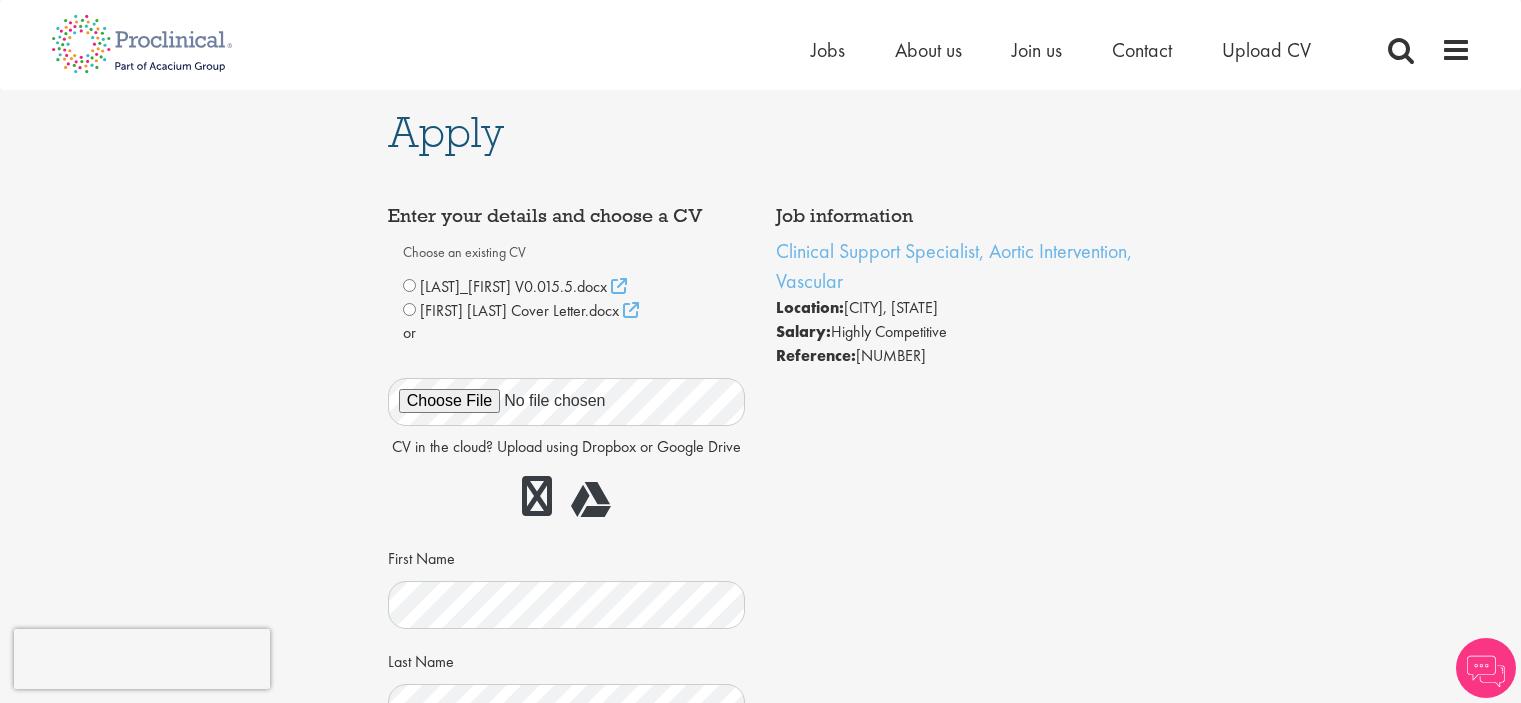 scroll, scrollTop: 0, scrollLeft: 0, axis: both 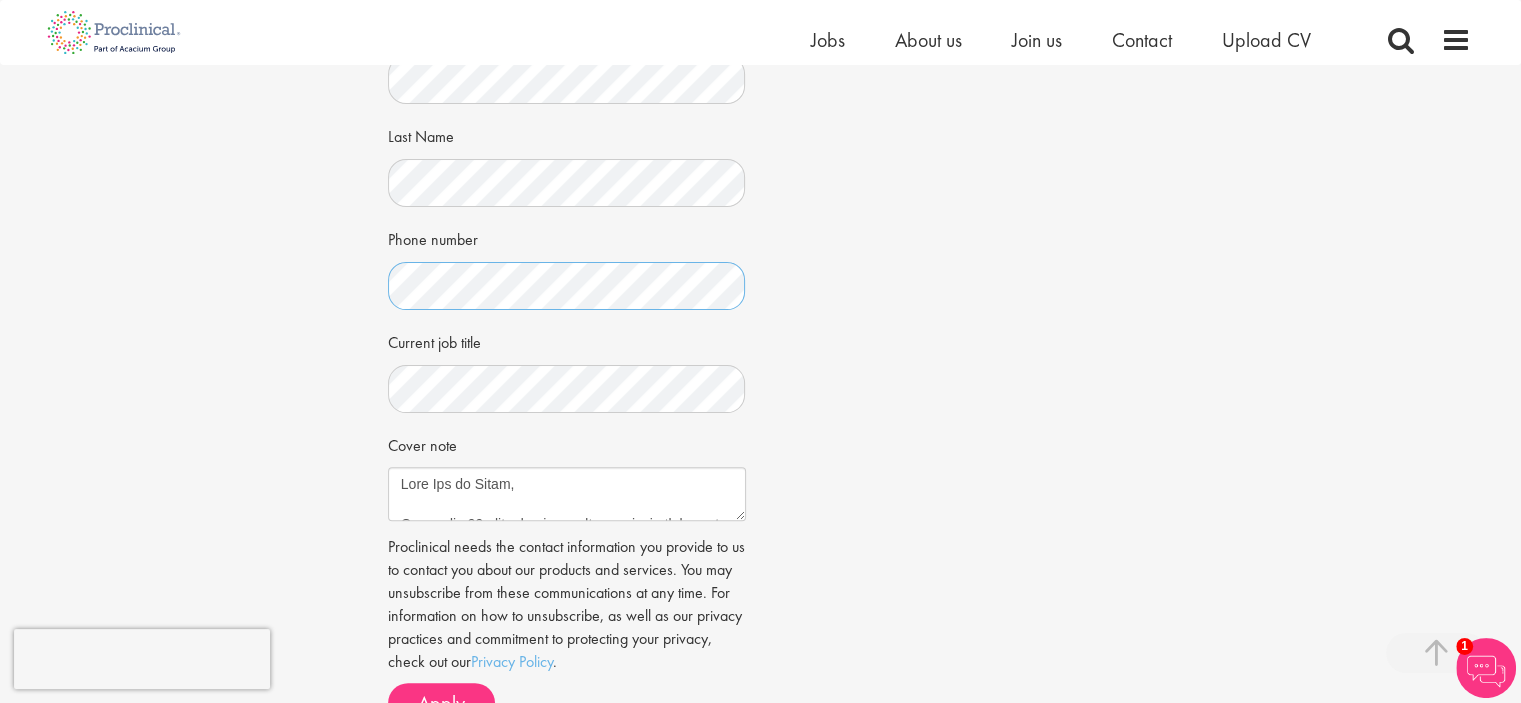 click on "Job information
Clinical Support Specialist, Aortic Intervention, Vascular
Location:
[CITY], [STATE]
Salary:
Highly Competitive
Reference:
." at bounding box center (760, 166) 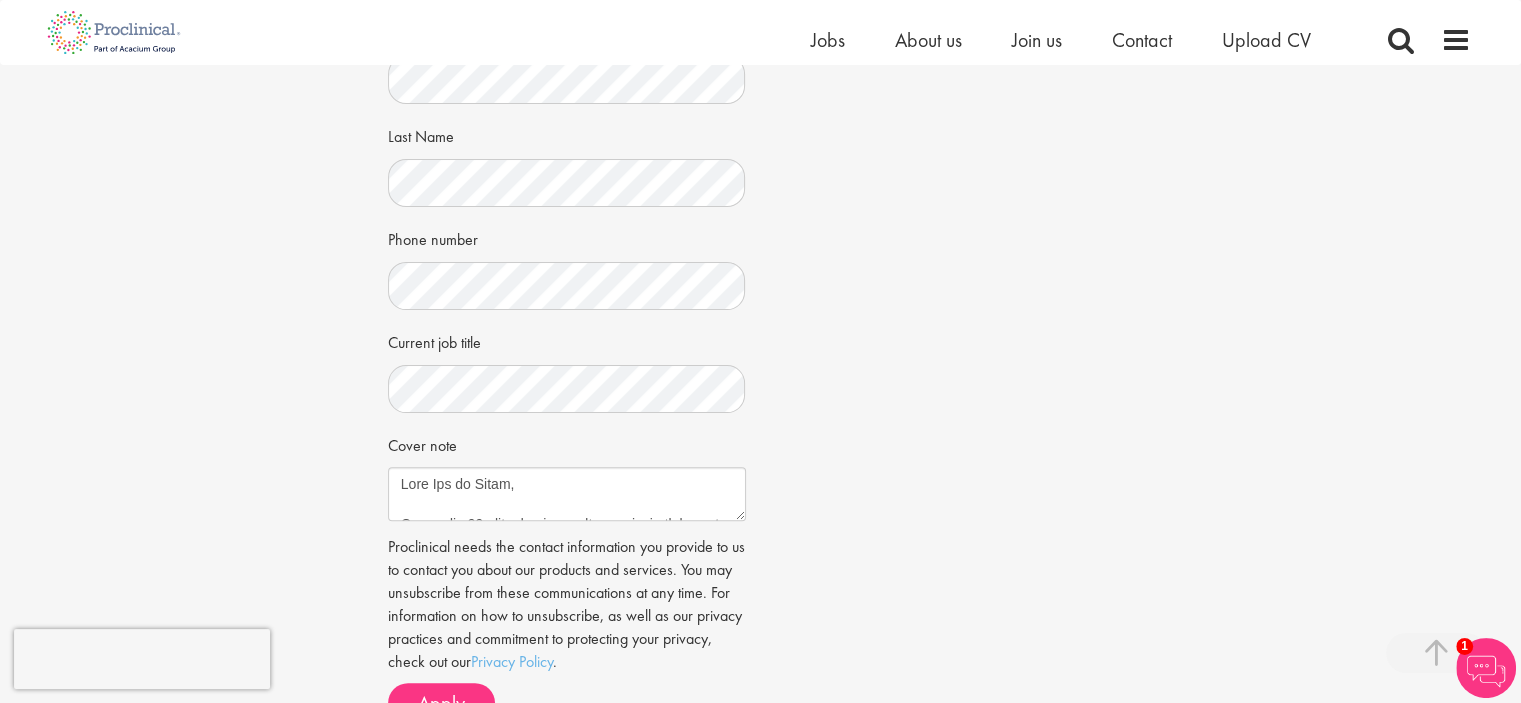 click on "Job information
Clinical Support Specialist, Aortic Intervention, Vascular
Location:
[CITY], [STATE]
Salary:
Highly Competitive
Reference:
[NUMBER]
." at bounding box center (761, 204) 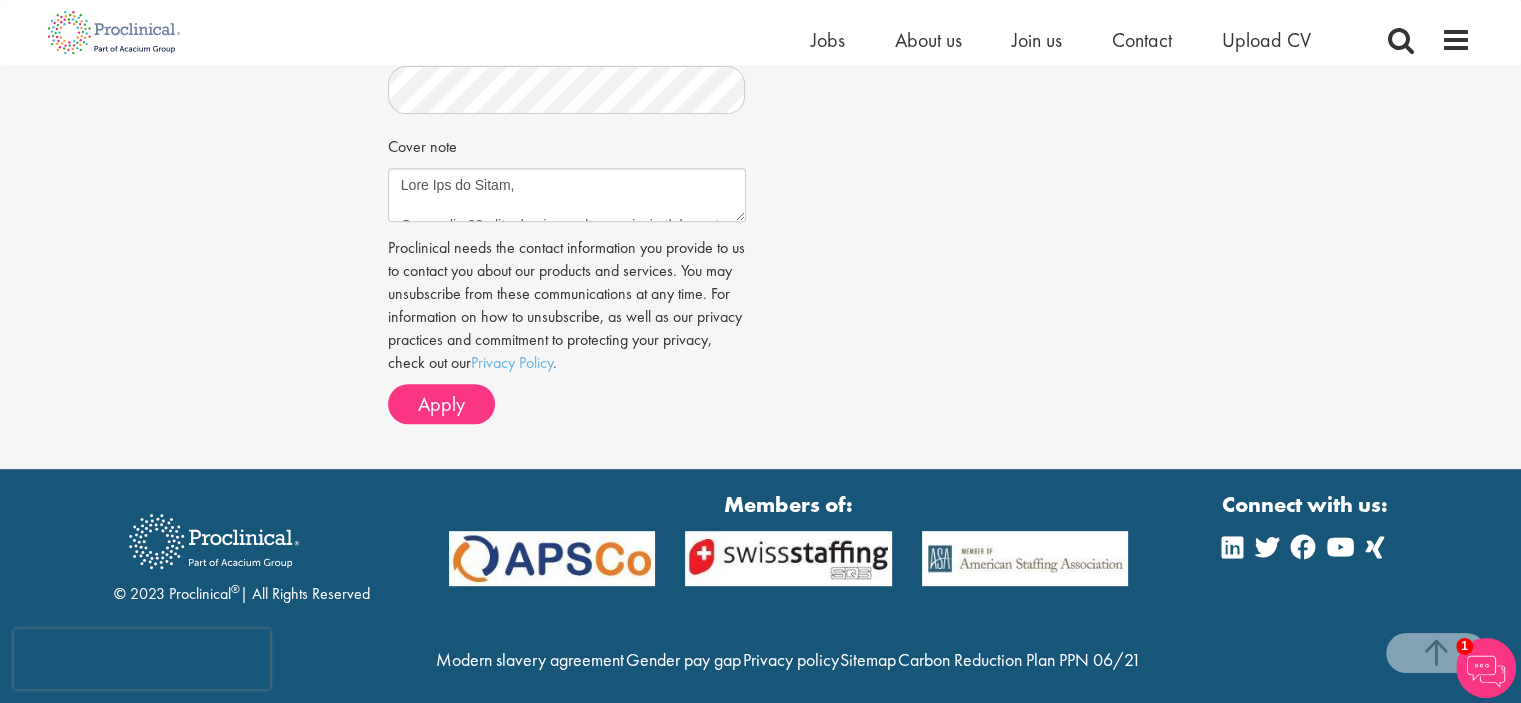 scroll, scrollTop: 800, scrollLeft: 0, axis: vertical 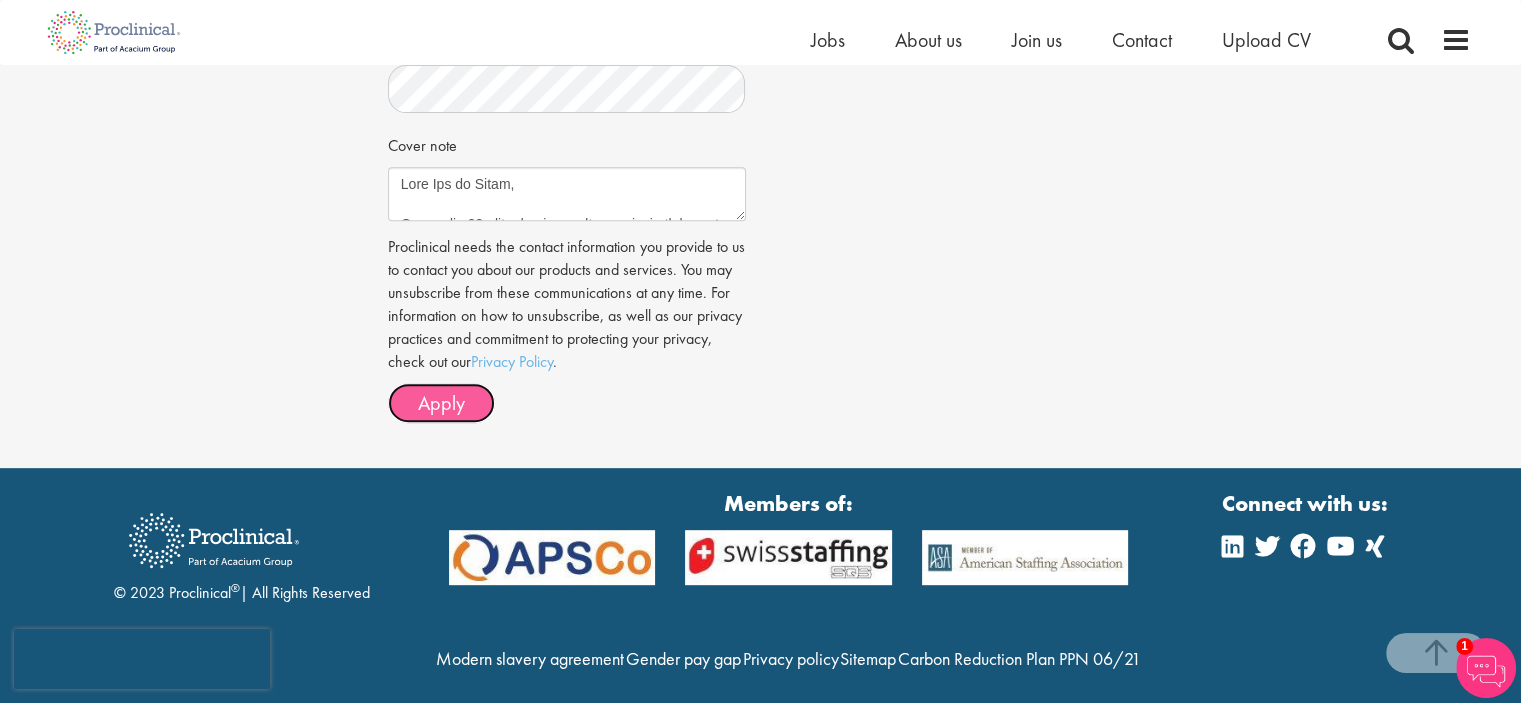 click on "Apply" at bounding box center [441, 403] 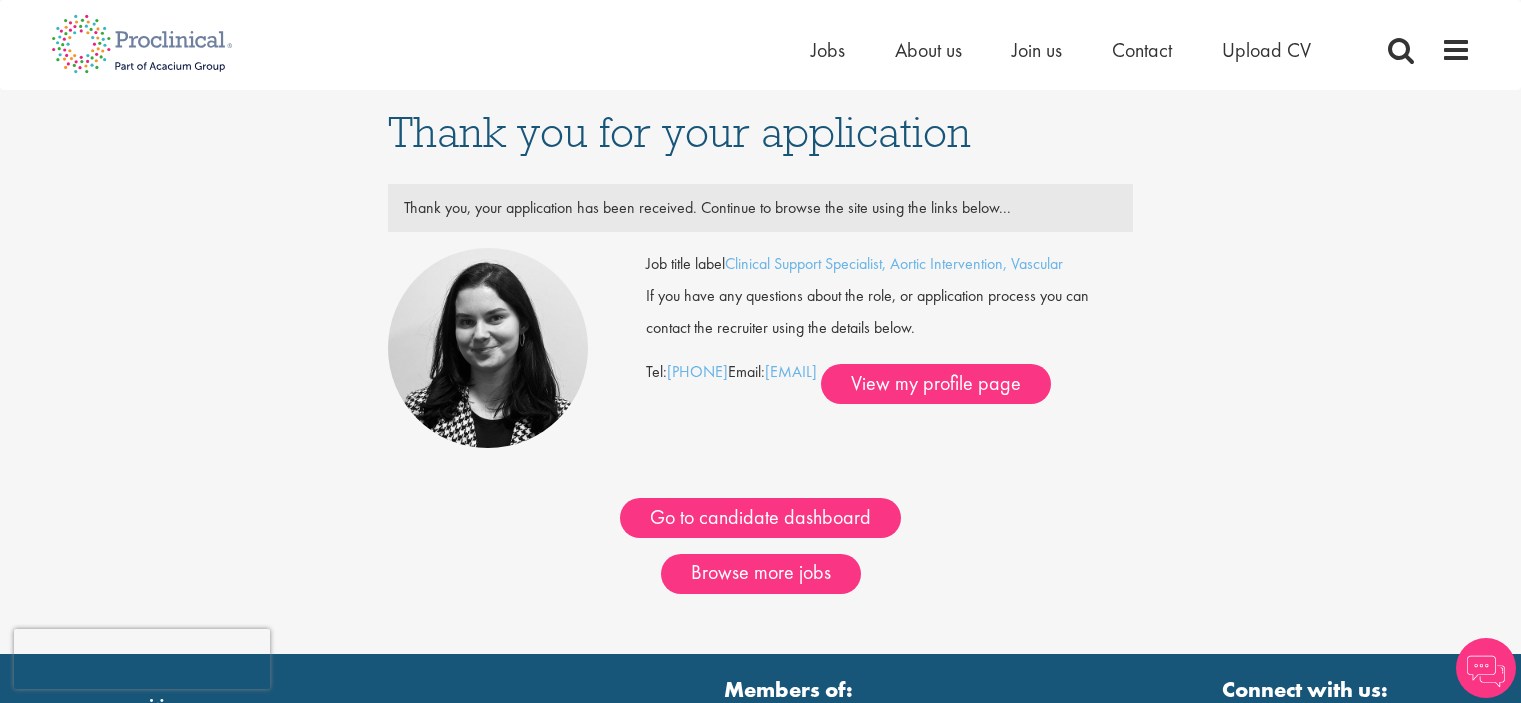 scroll, scrollTop: 0, scrollLeft: 0, axis: both 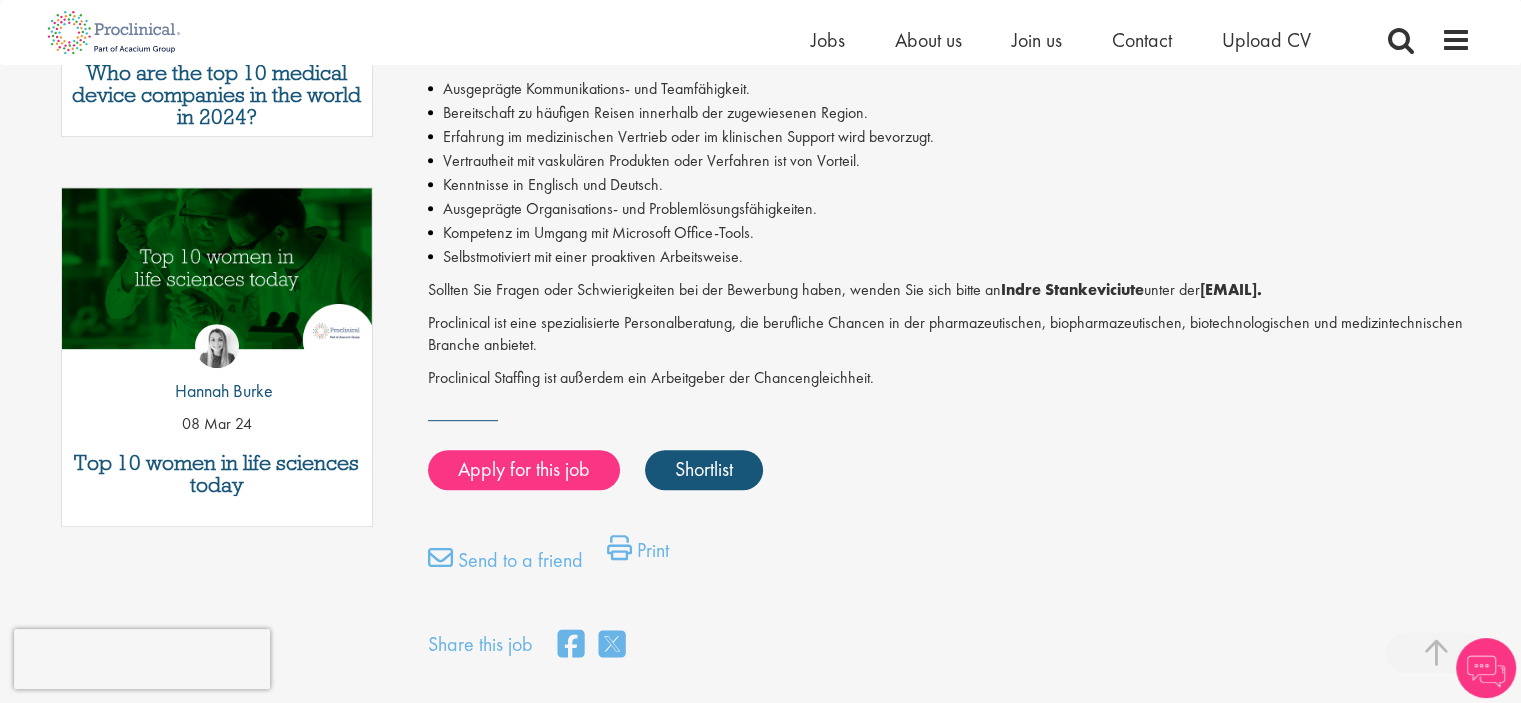click on "Selbstmotiviert mit einer proaktiven Arbeitsweise." at bounding box center (949, 257) 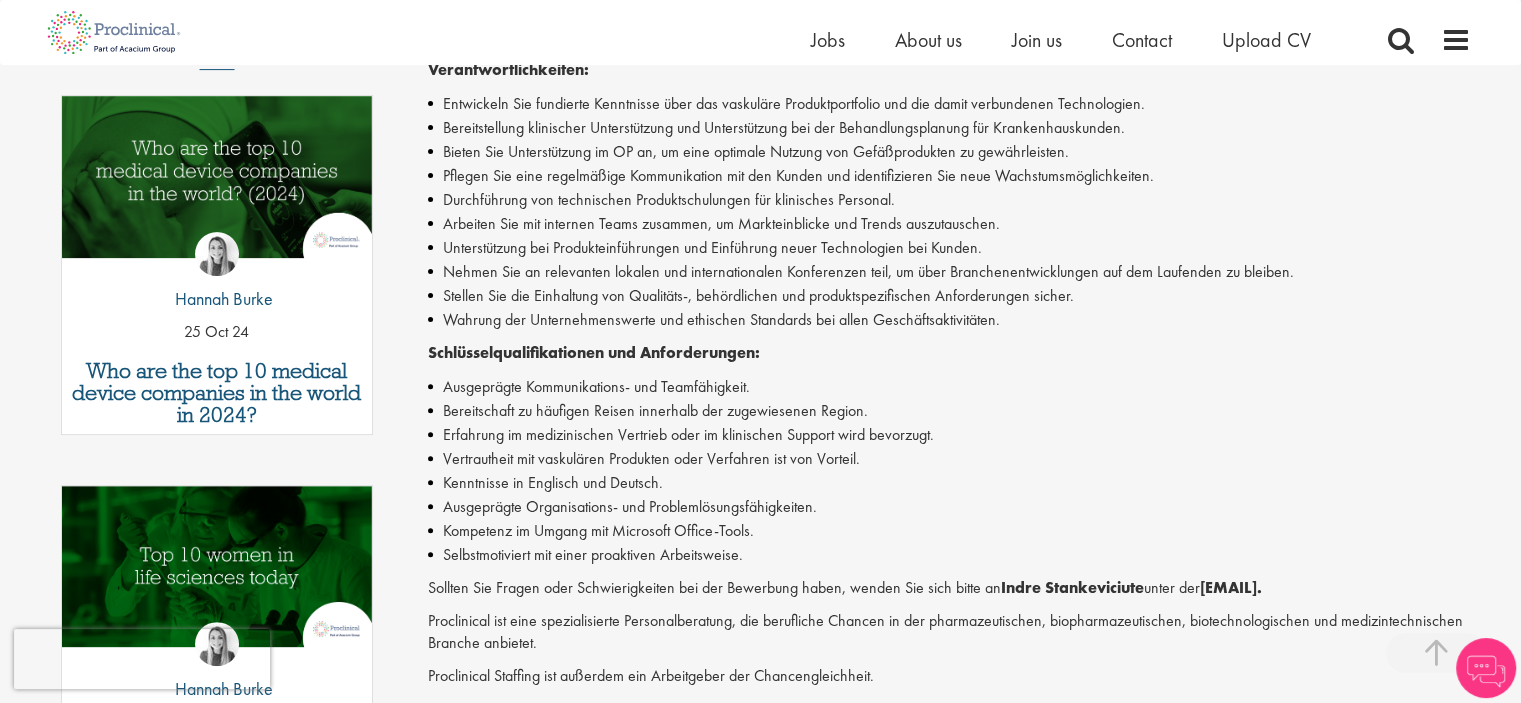 scroll, scrollTop: 400, scrollLeft: 0, axis: vertical 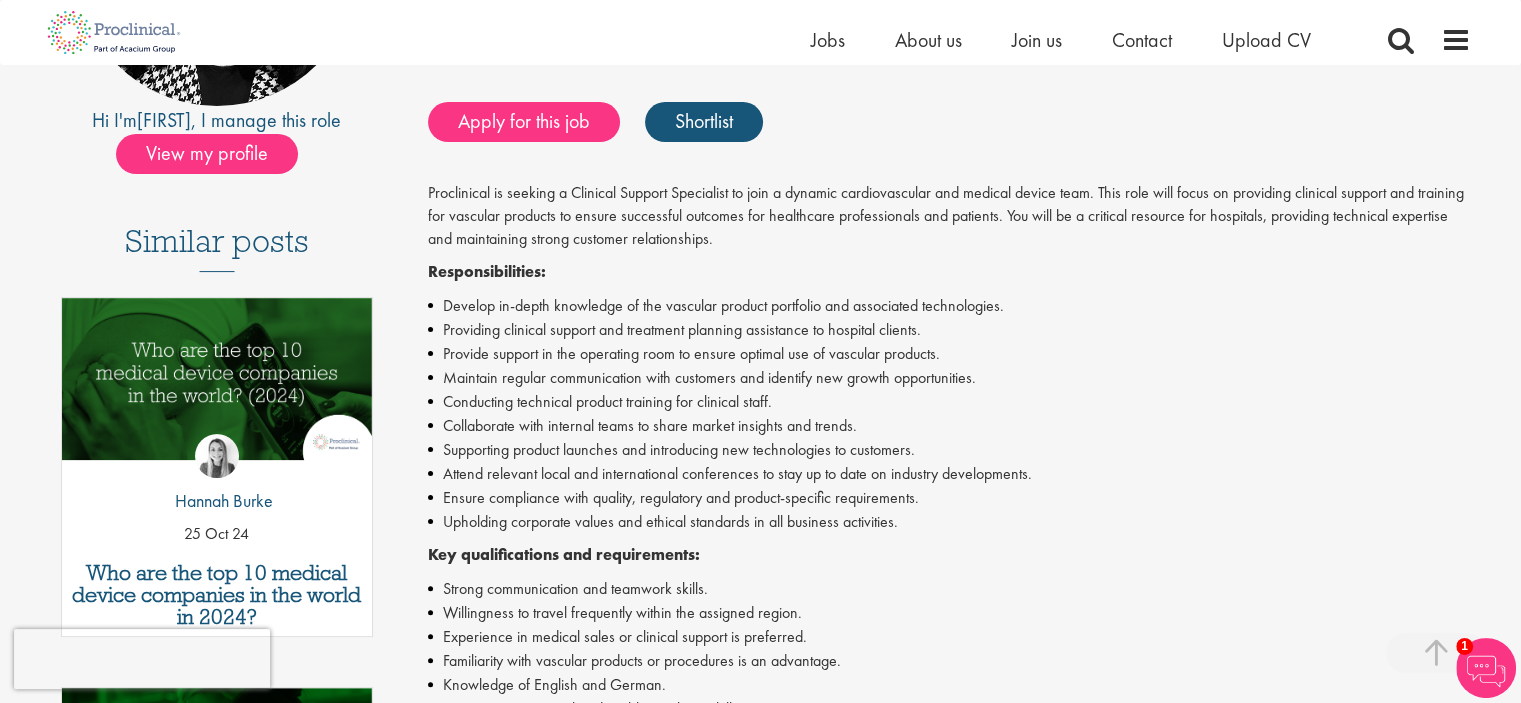 click on "Attend relevant local and international conferences to stay up to date on industry developments." at bounding box center (737, 473) 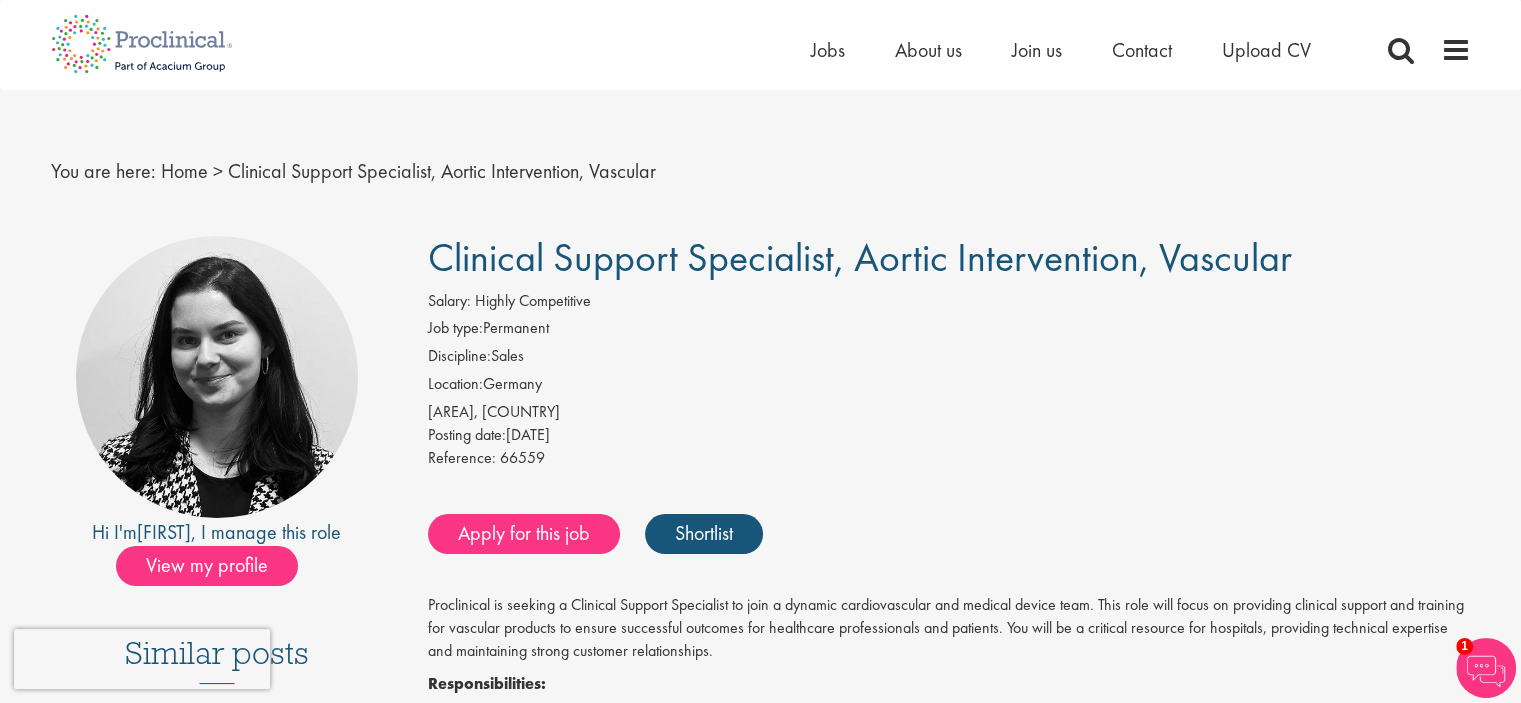 scroll, scrollTop: 0, scrollLeft: 0, axis: both 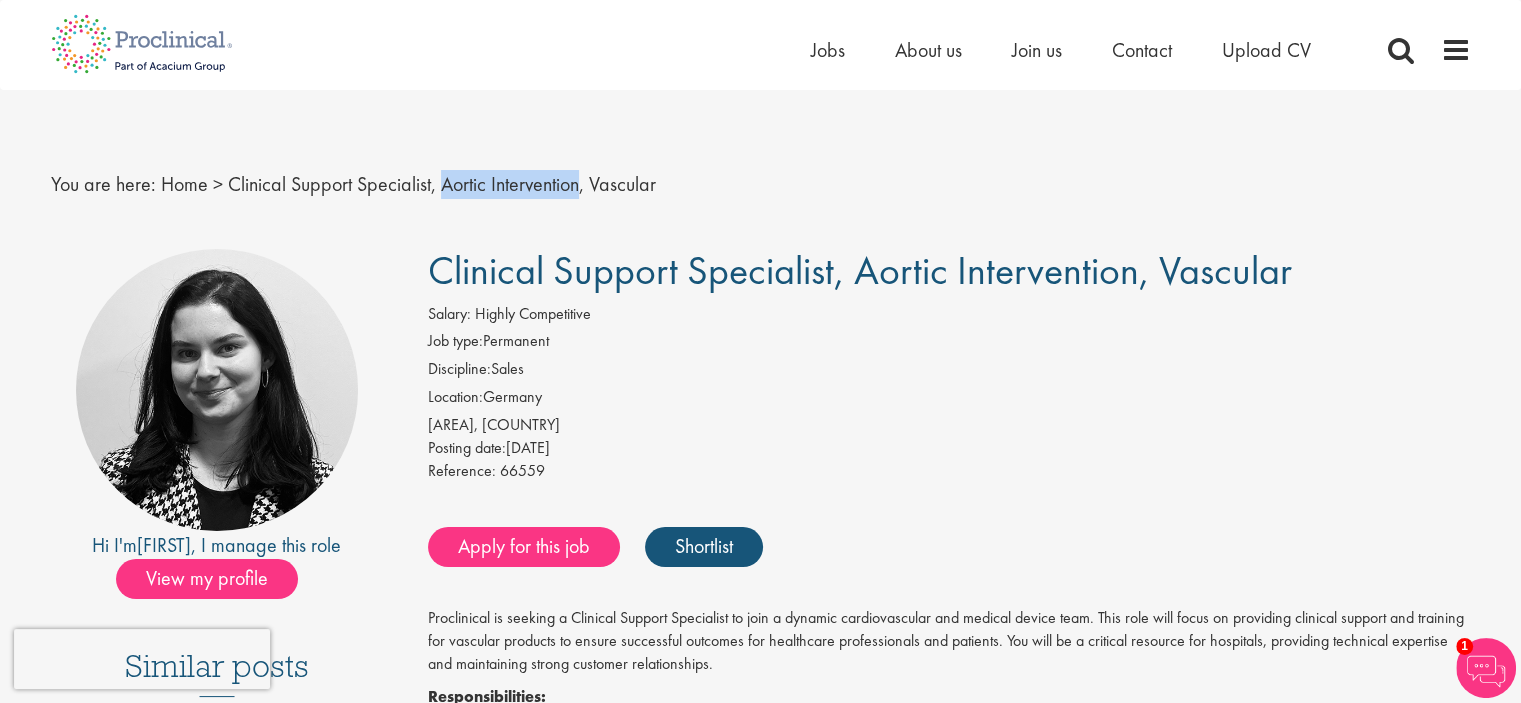 drag, startPoint x: 442, startPoint y: 186, endPoint x: 578, endPoint y: 185, distance: 136.00368 